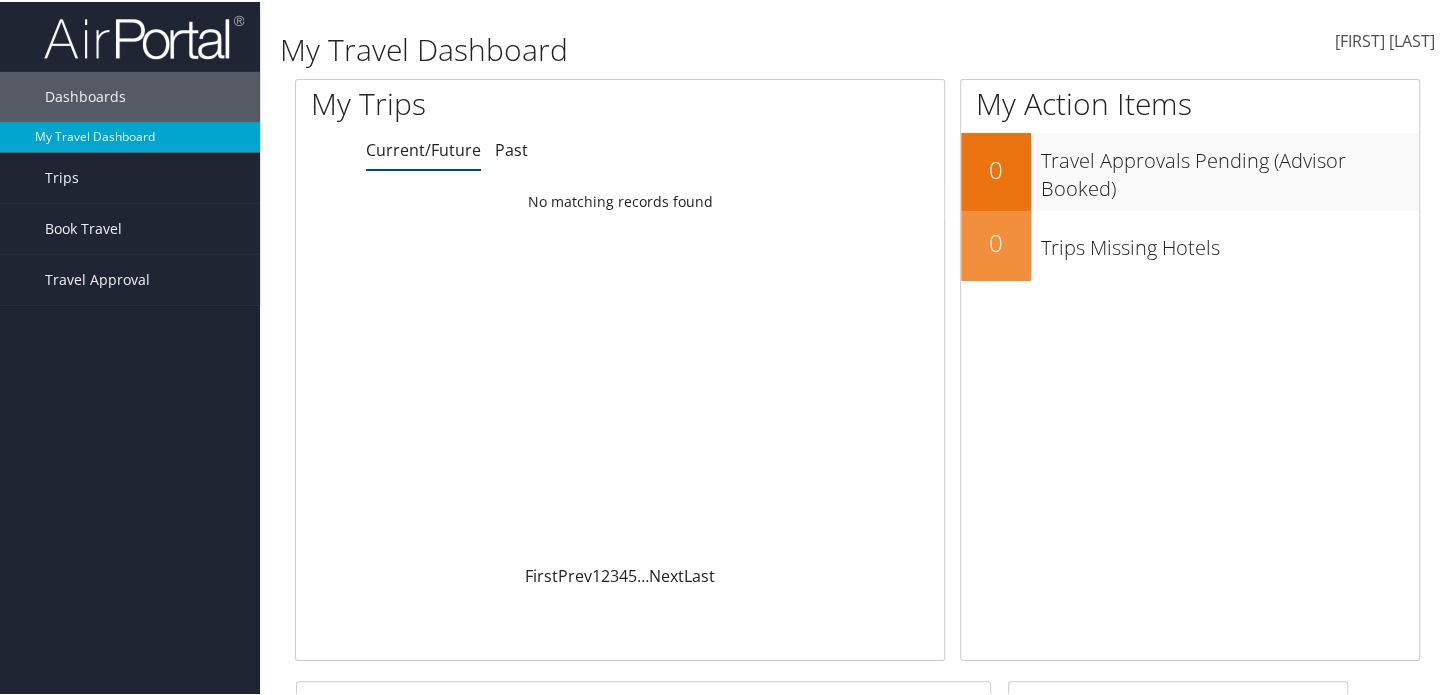 scroll, scrollTop: 0, scrollLeft: 0, axis: both 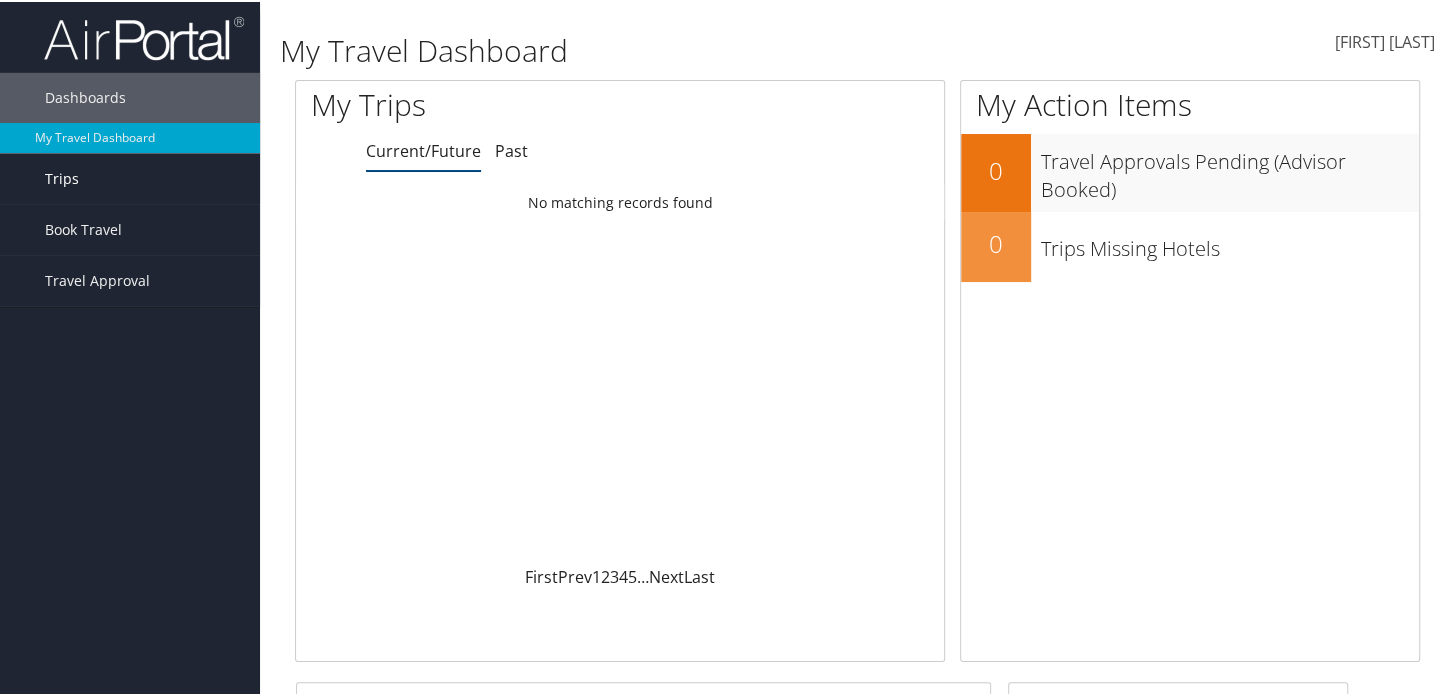 click on "Trips" at bounding box center [62, 177] 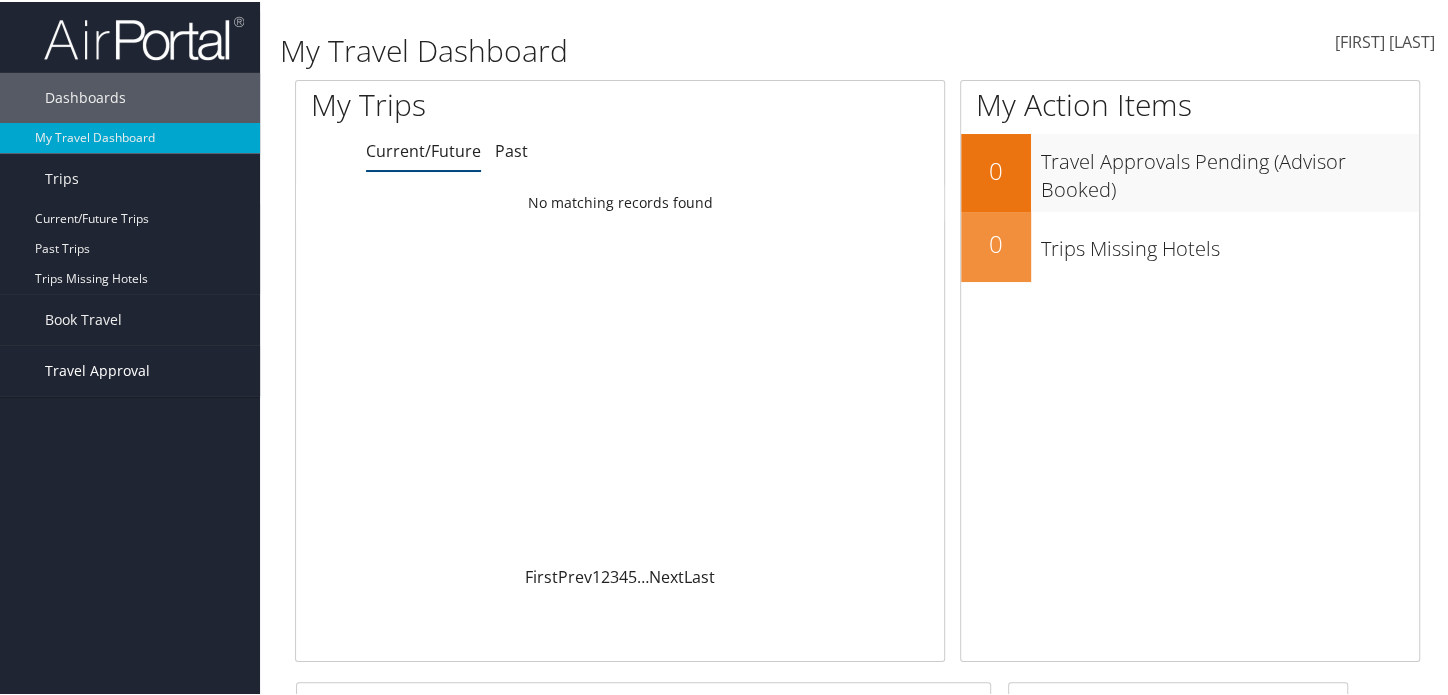 click on "Travel Approval" at bounding box center [97, 369] 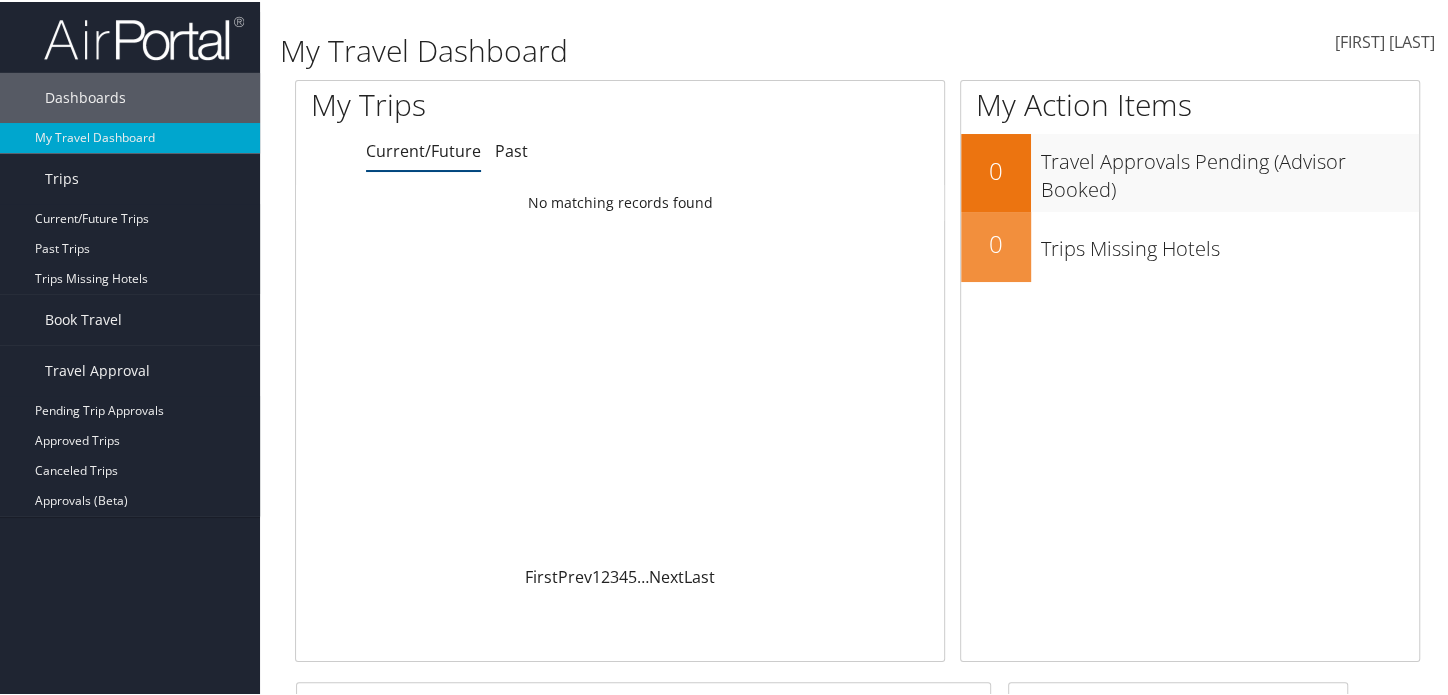 click on "[FIRST] [LAST]" at bounding box center [1385, 40] 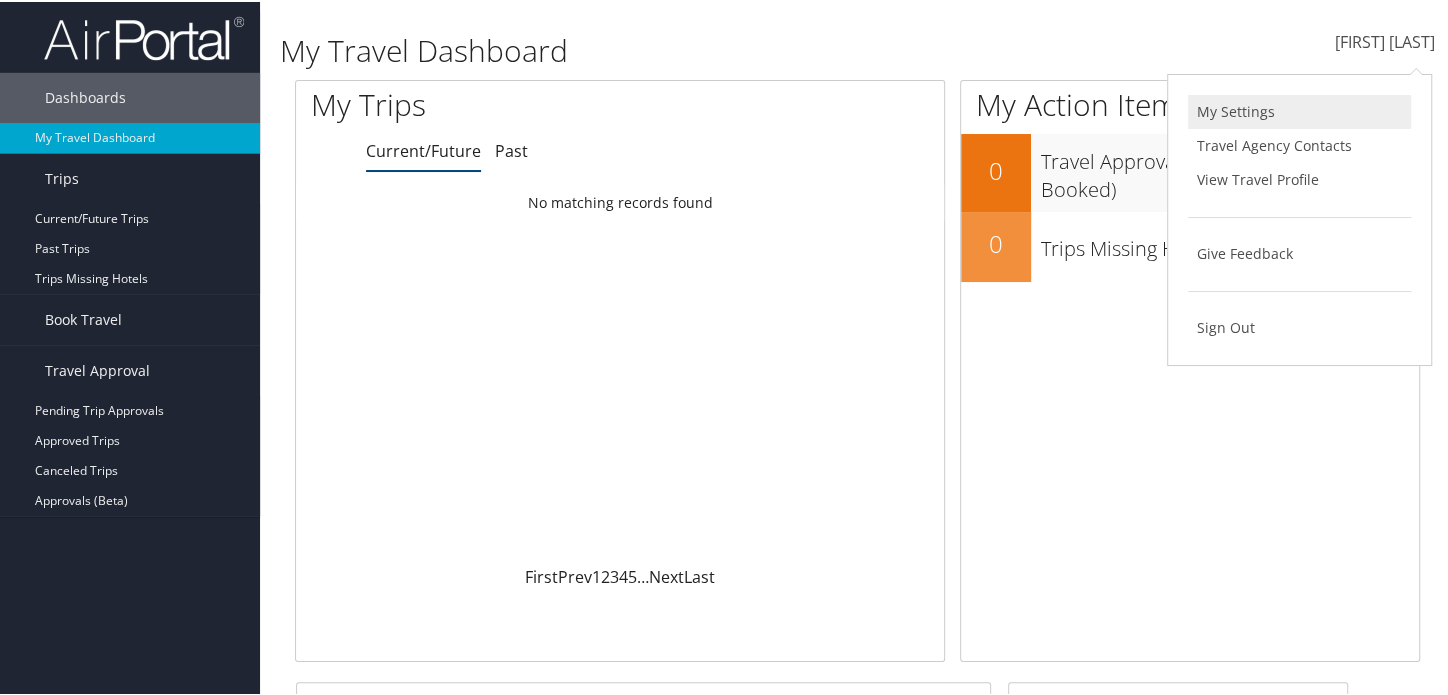 click on "My Settings" at bounding box center [1299, 110] 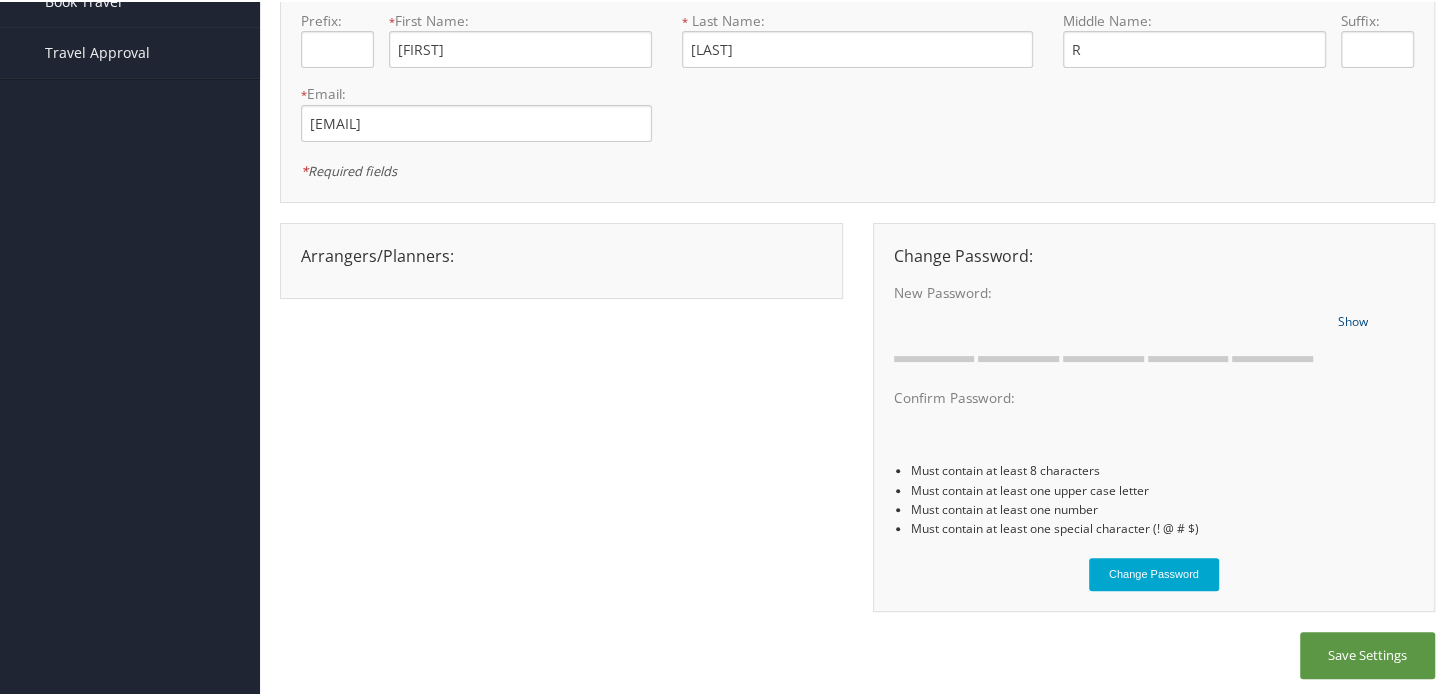 scroll, scrollTop: 0, scrollLeft: 0, axis: both 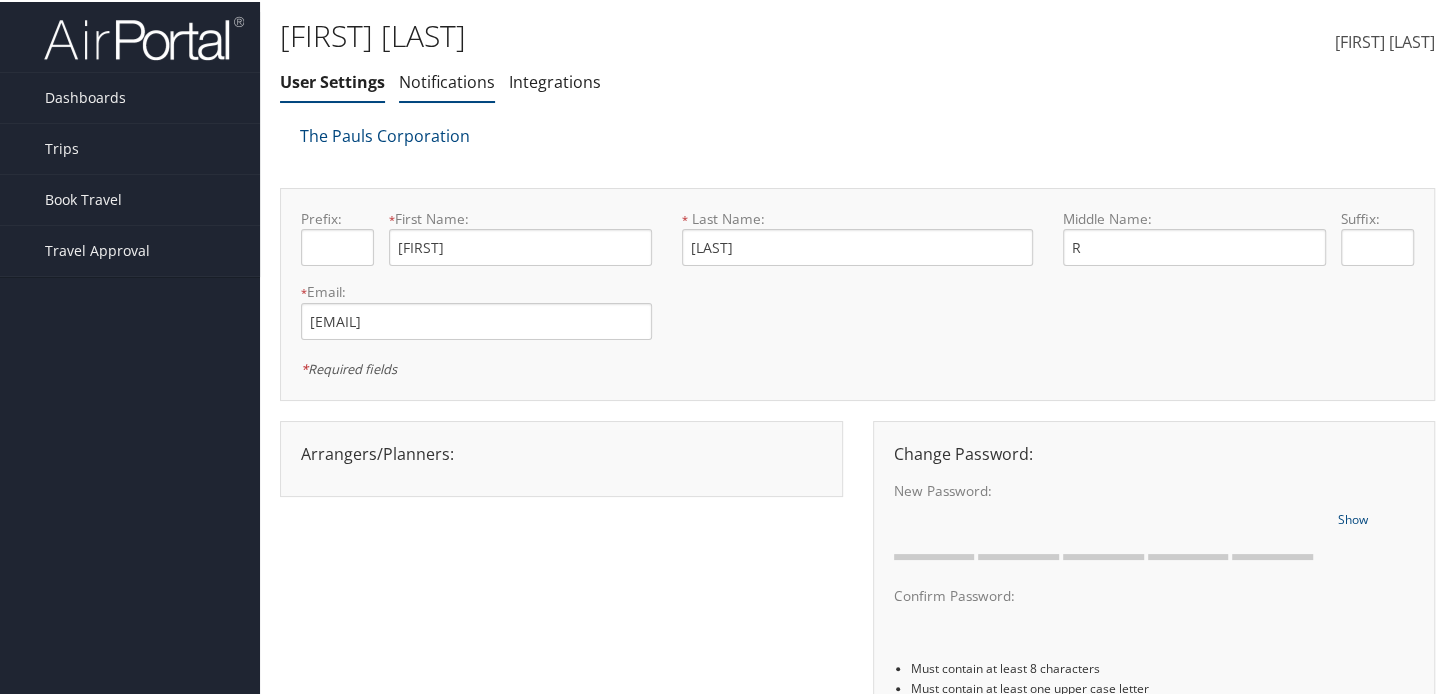 click on "Notifications" at bounding box center (447, 80) 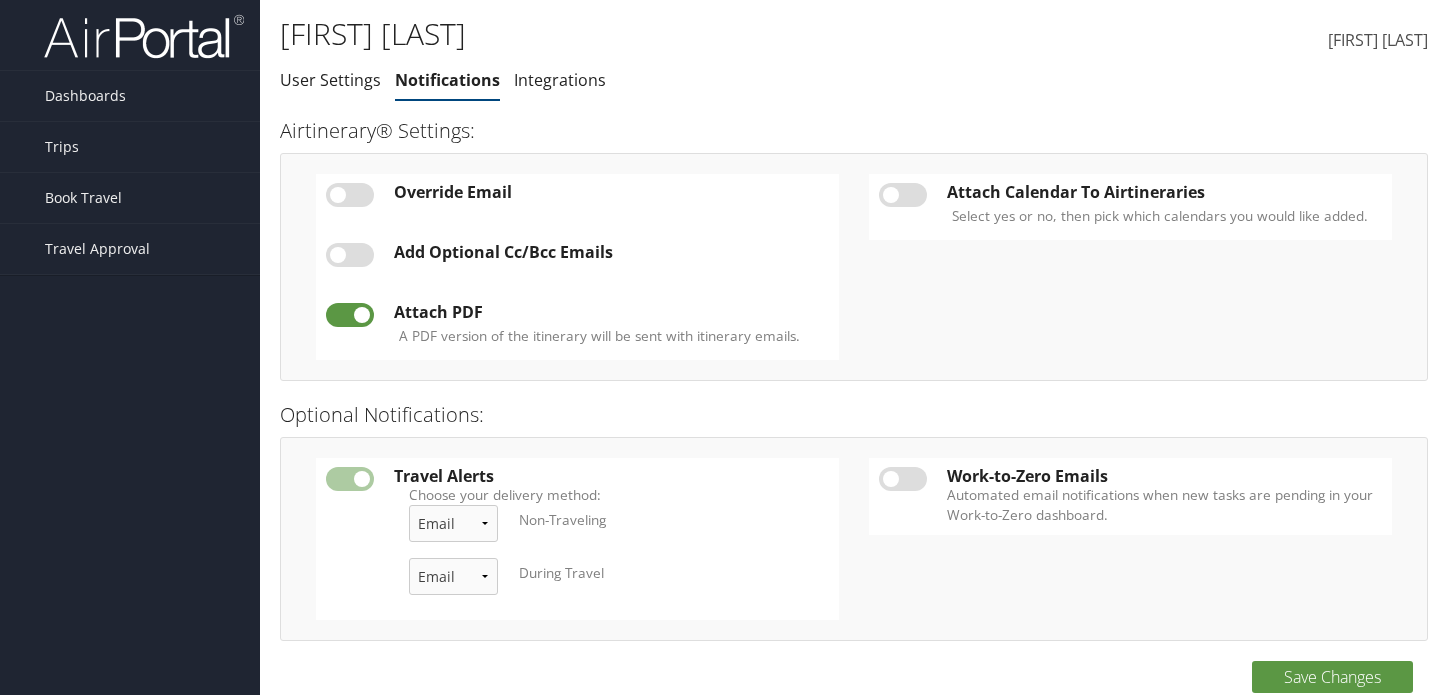 scroll, scrollTop: 0, scrollLeft: 0, axis: both 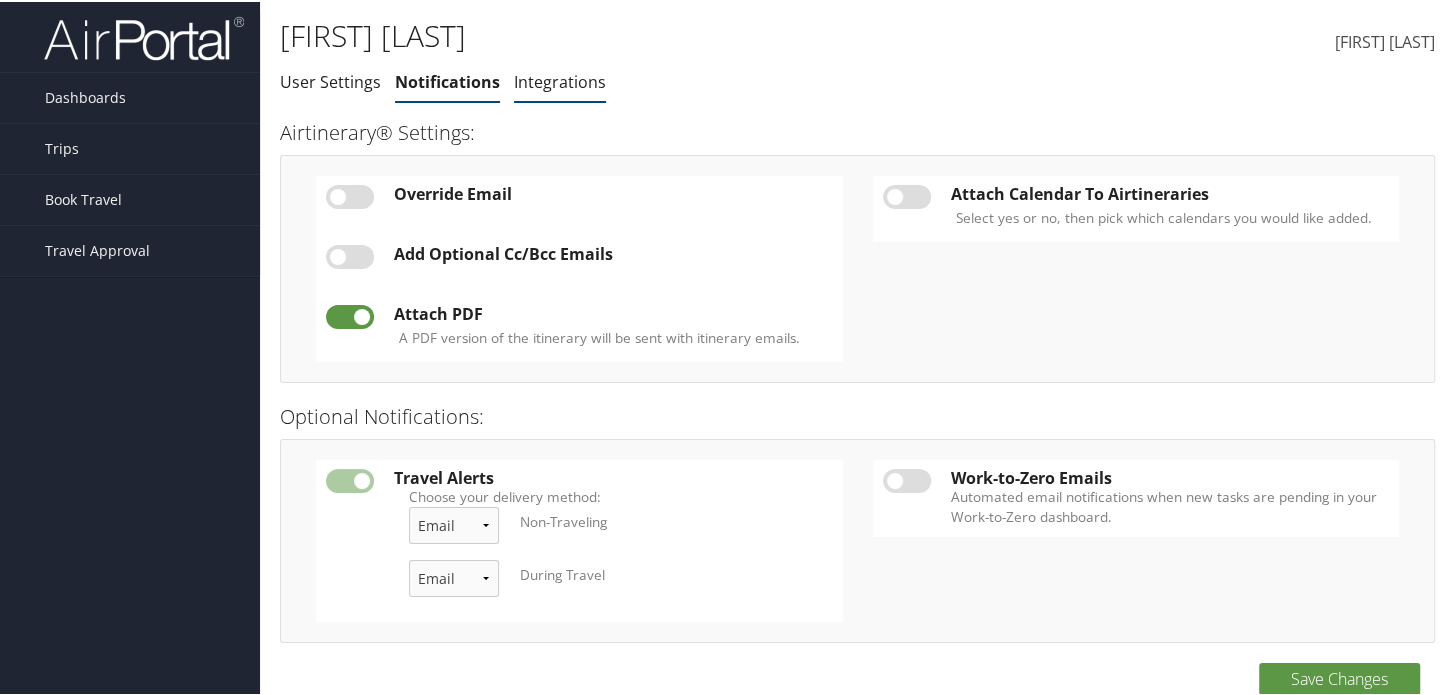 click on "Integrations" at bounding box center (560, 80) 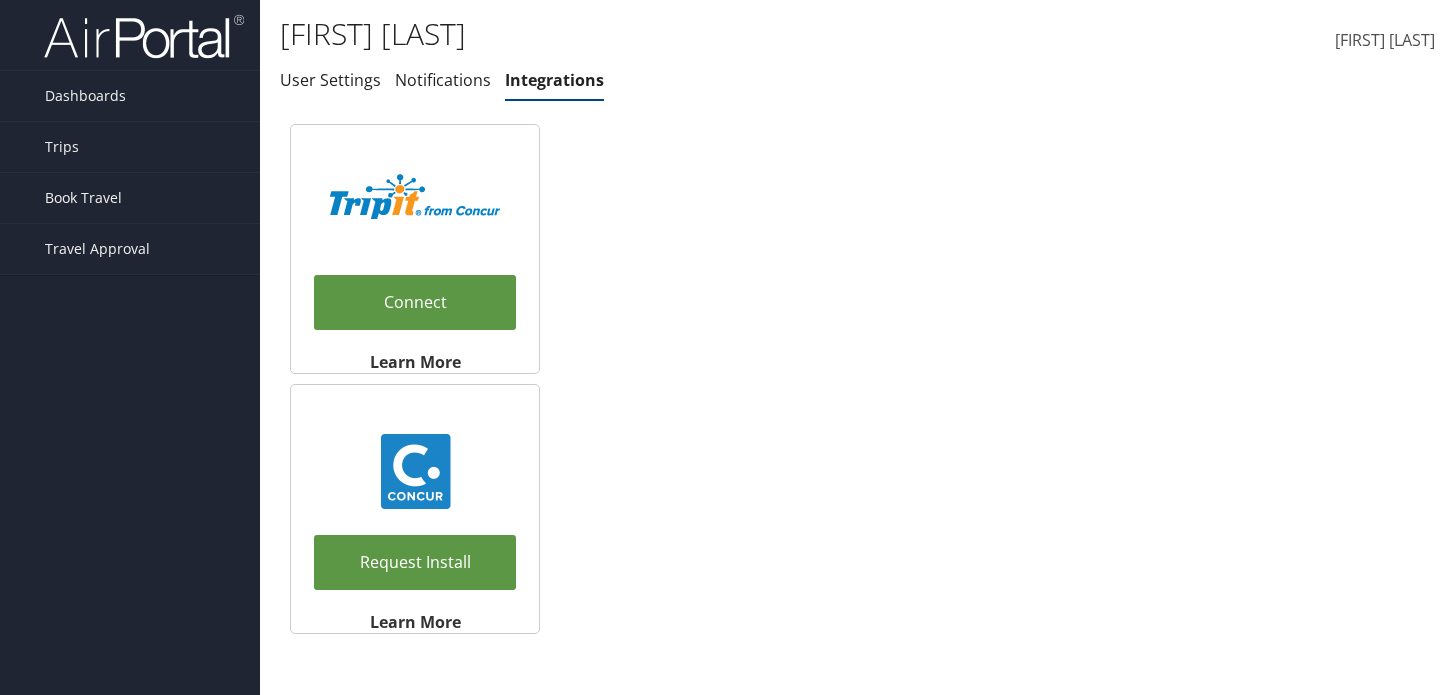 scroll, scrollTop: 0, scrollLeft: 0, axis: both 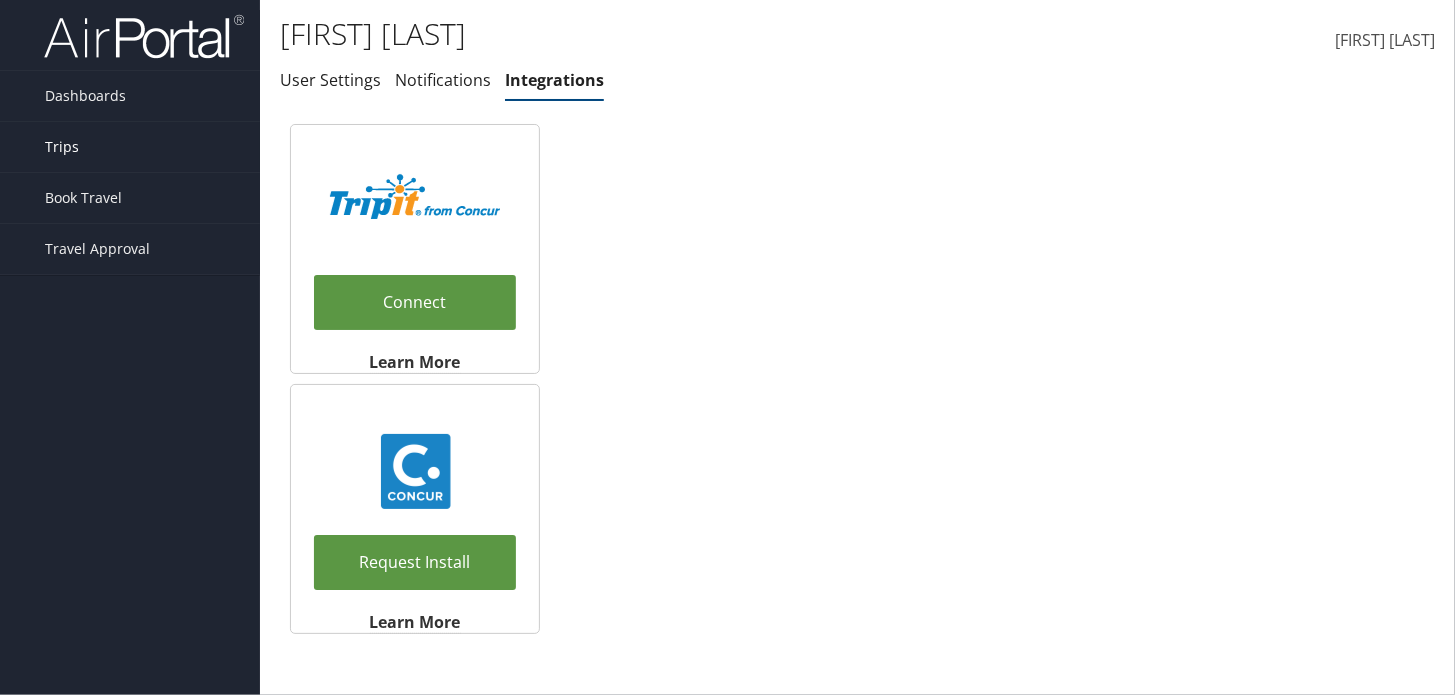 click on "Trips" at bounding box center (62, 147) 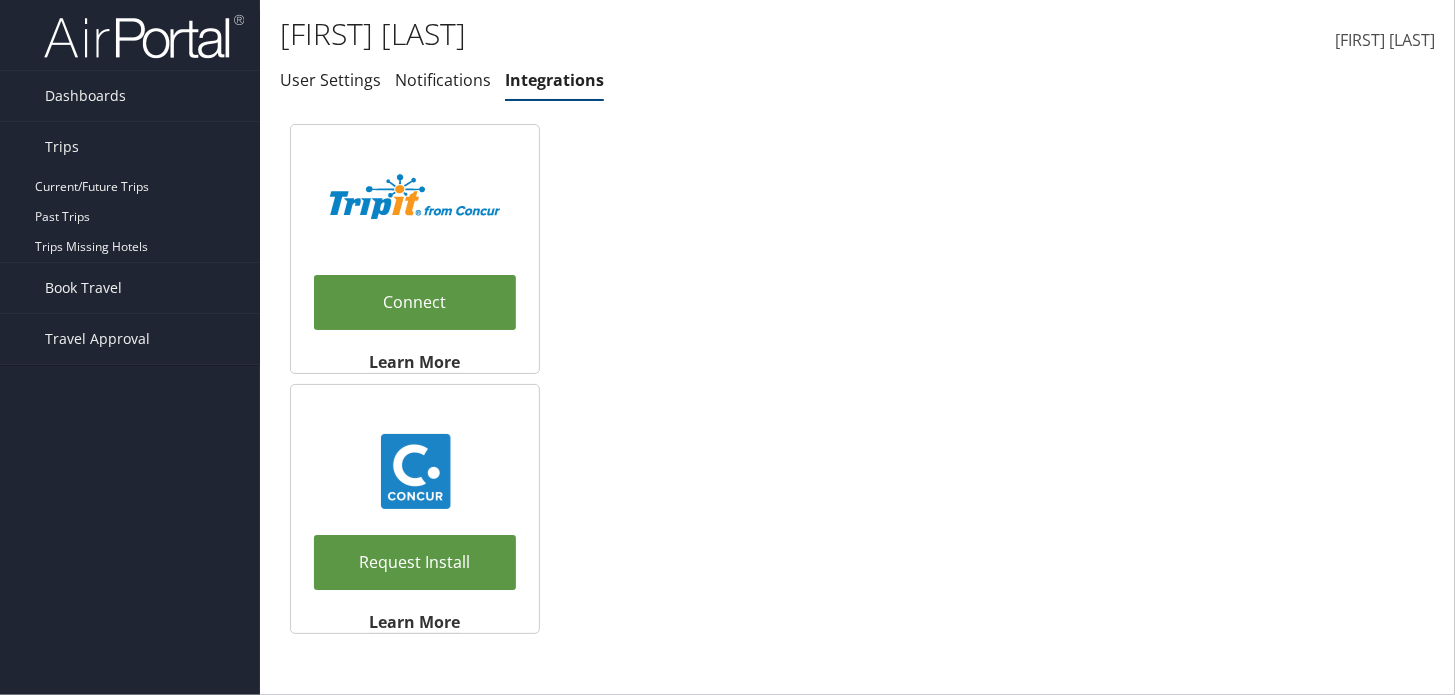 click on "[FIRST] [LAST]" at bounding box center (1385, 40) 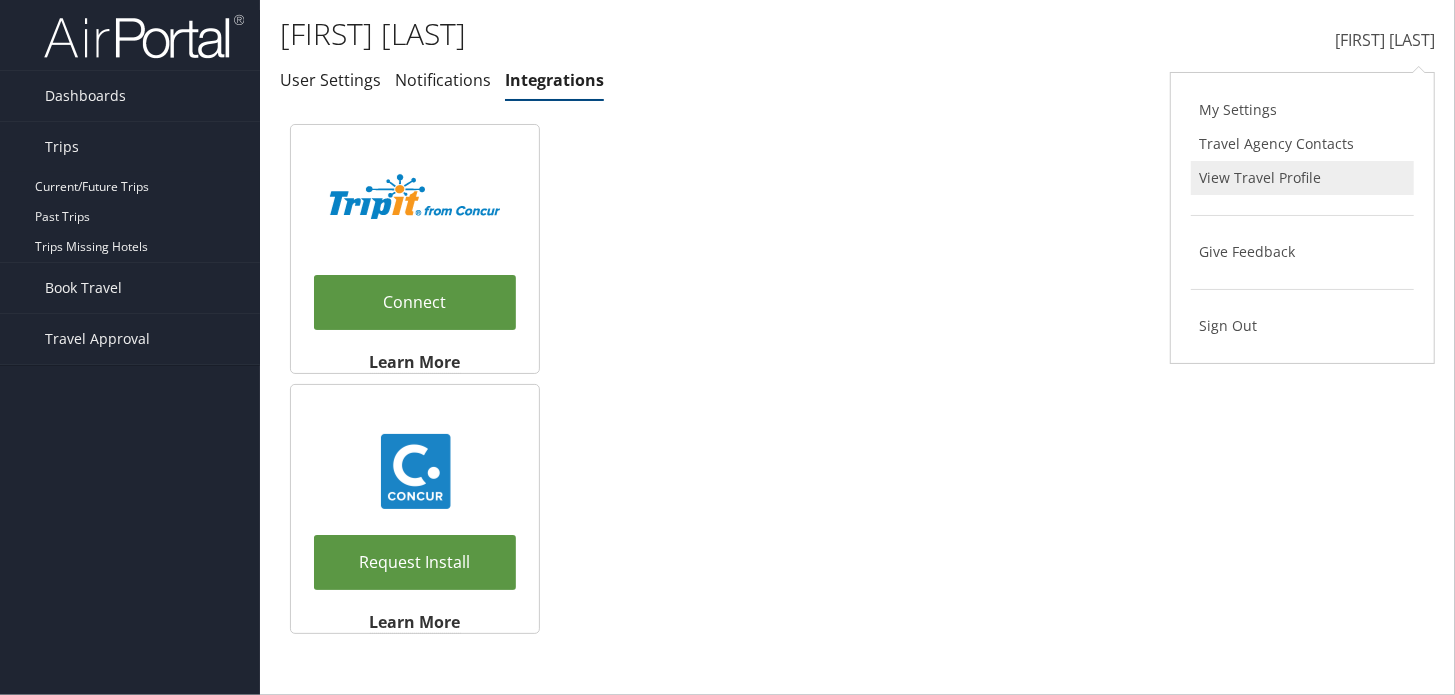 click on "View Travel Profile" at bounding box center [1302, 178] 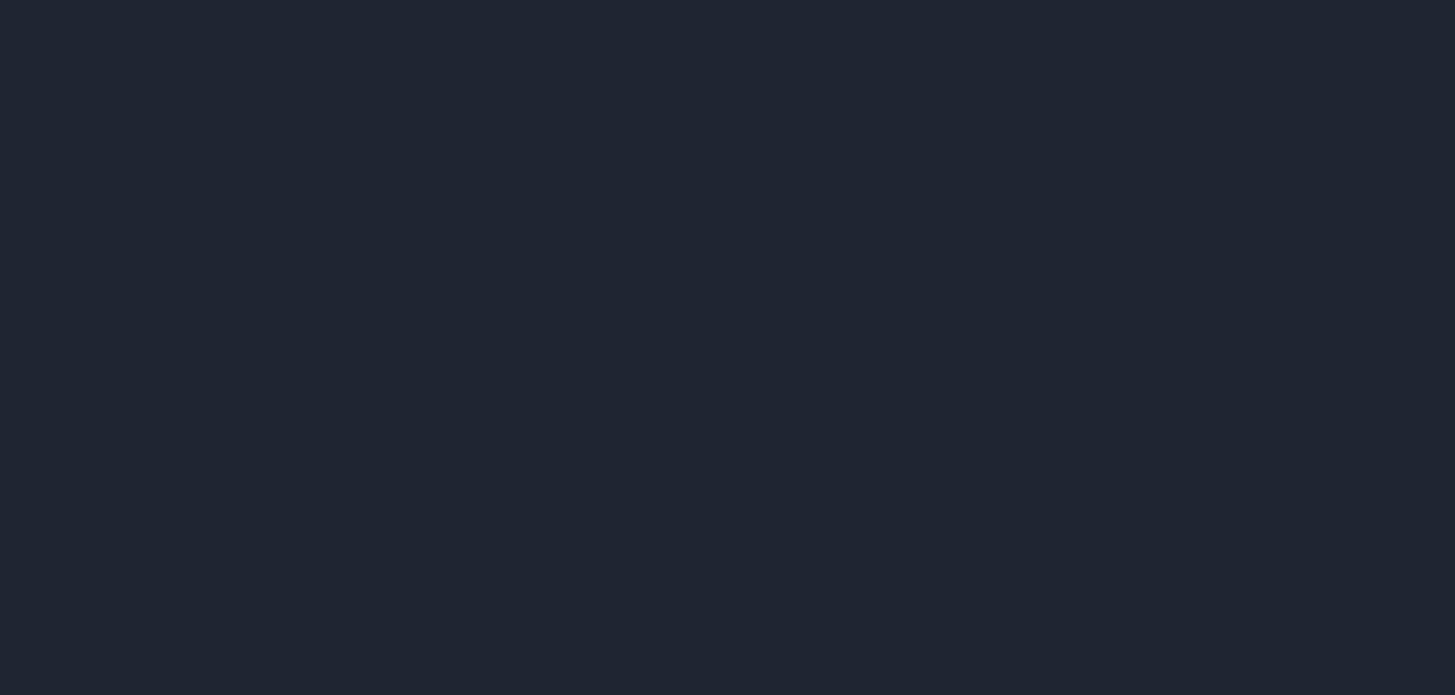 scroll, scrollTop: 0, scrollLeft: 0, axis: both 